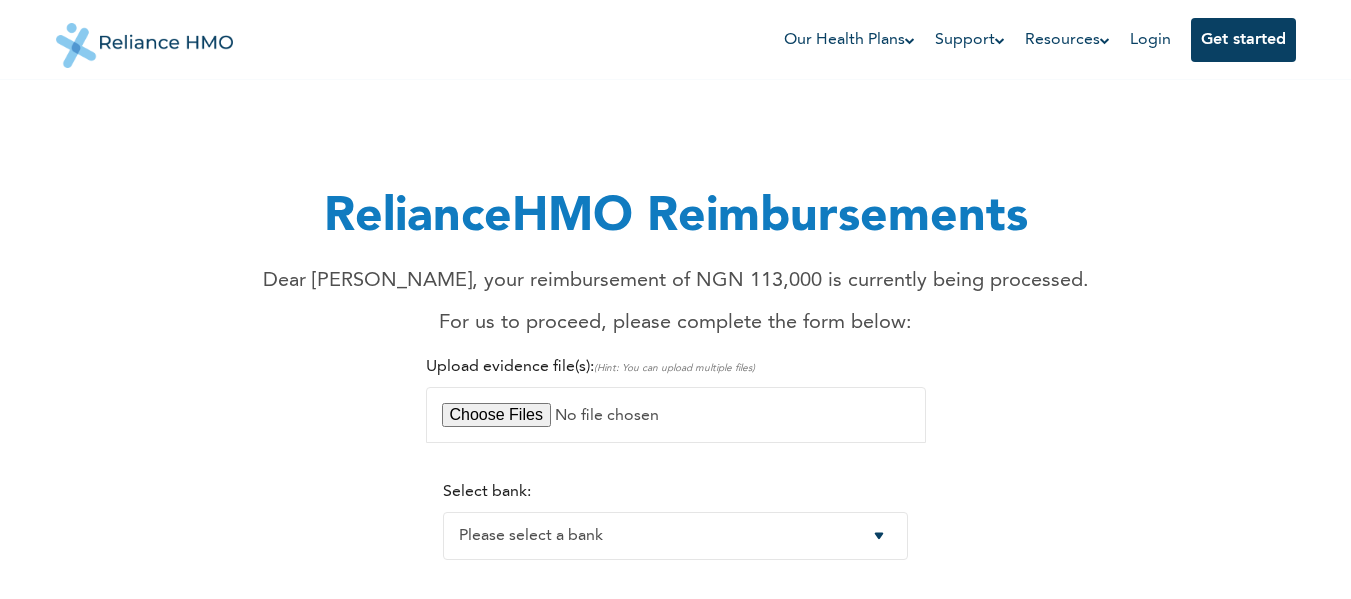 scroll, scrollTop: 5, scrollLeft: 0, axis: vertical 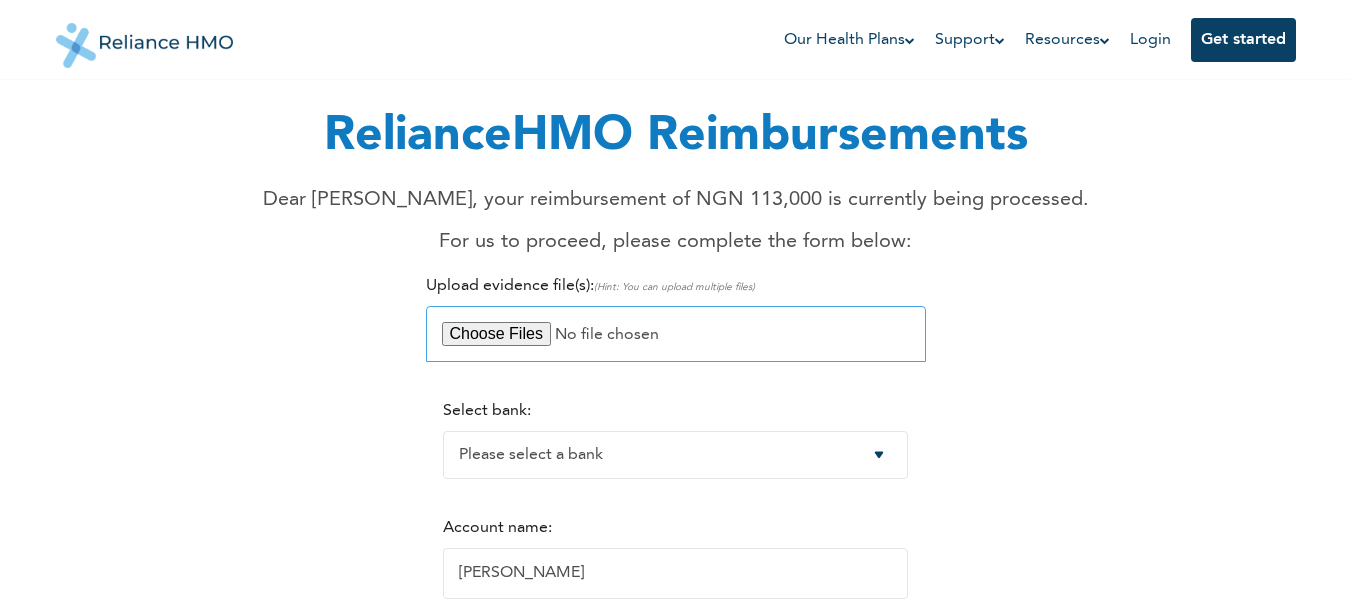 click at bounding box center (676, 334) 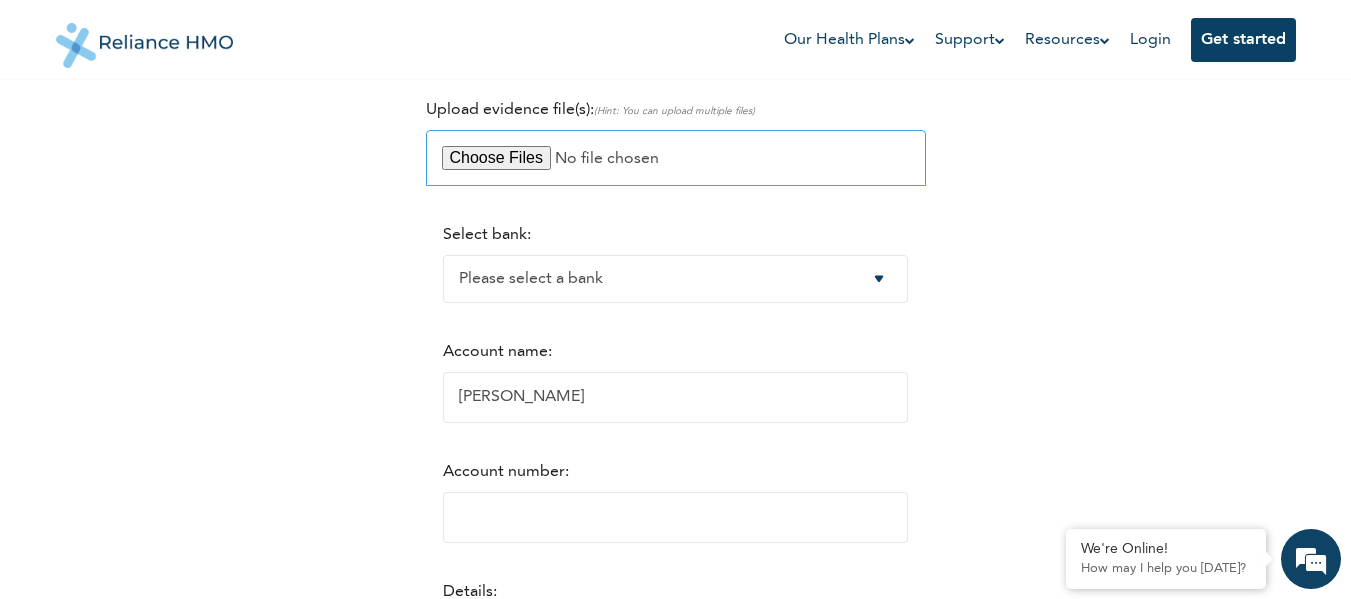 scroll, scrollTop: 258, scrollLeft: 0, axis: vertical 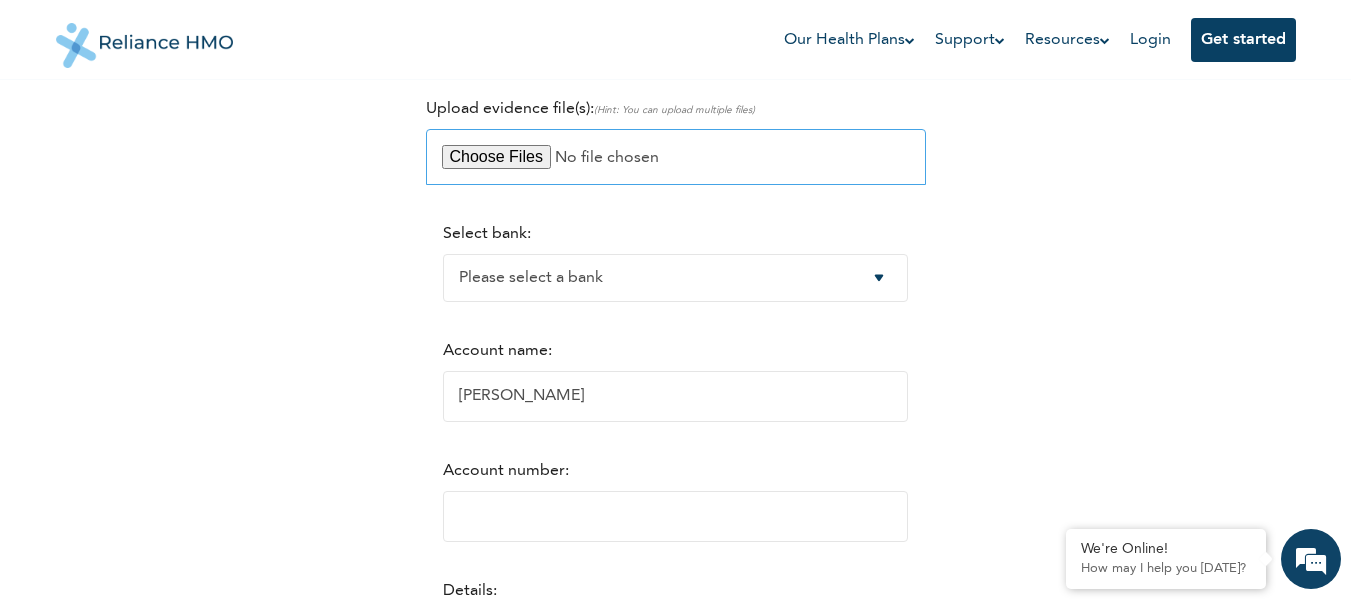 click at bounding box center (676, 157) 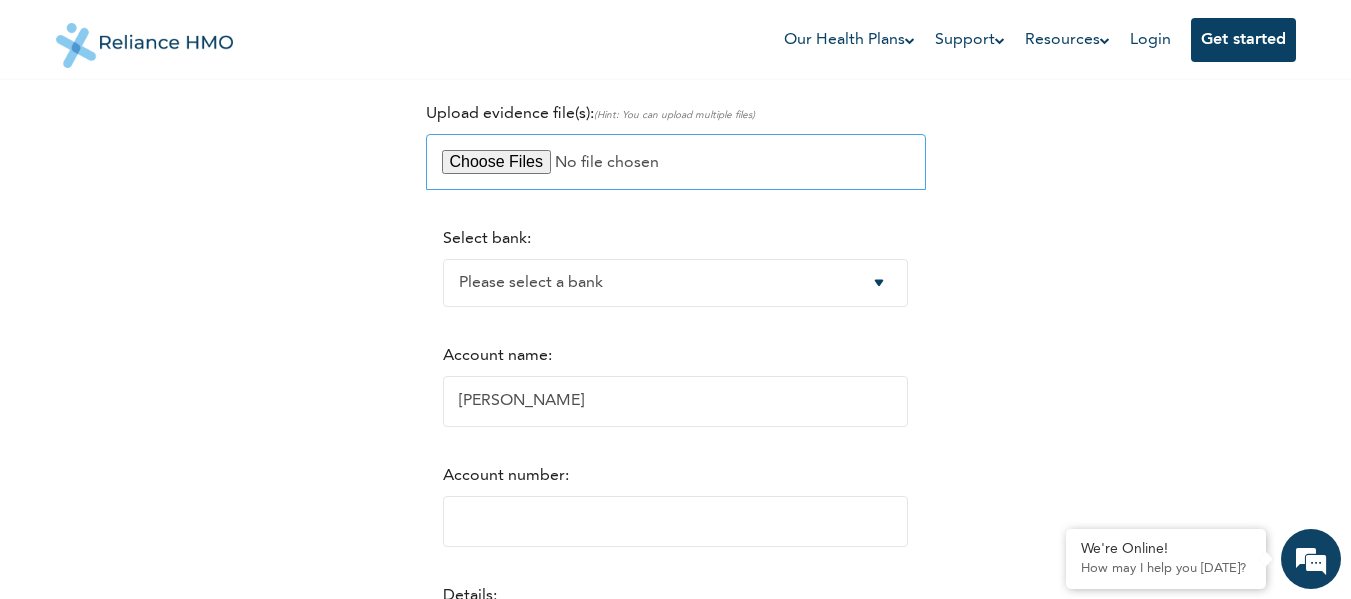 scroll, scrollTop: 252, scrollLeft: 0, axis: vertical 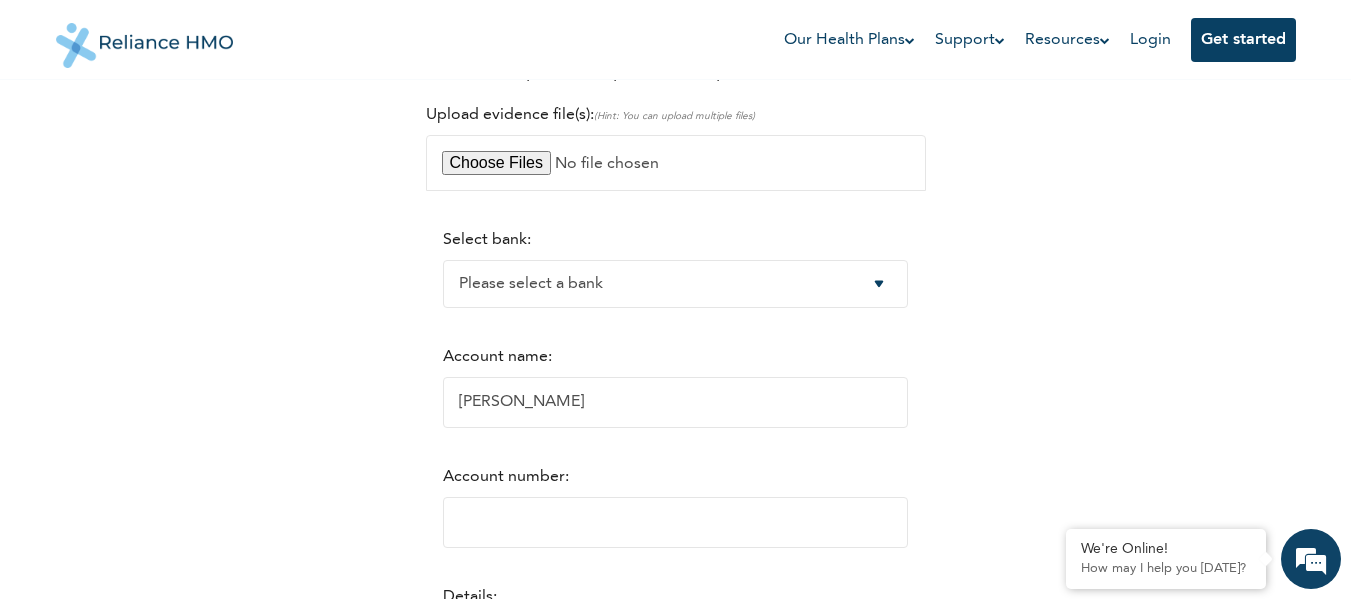 drag, startPoint x: 674, startPoint y: 152, endPoint x: 806, endPoint y: -37, distance: 230.532 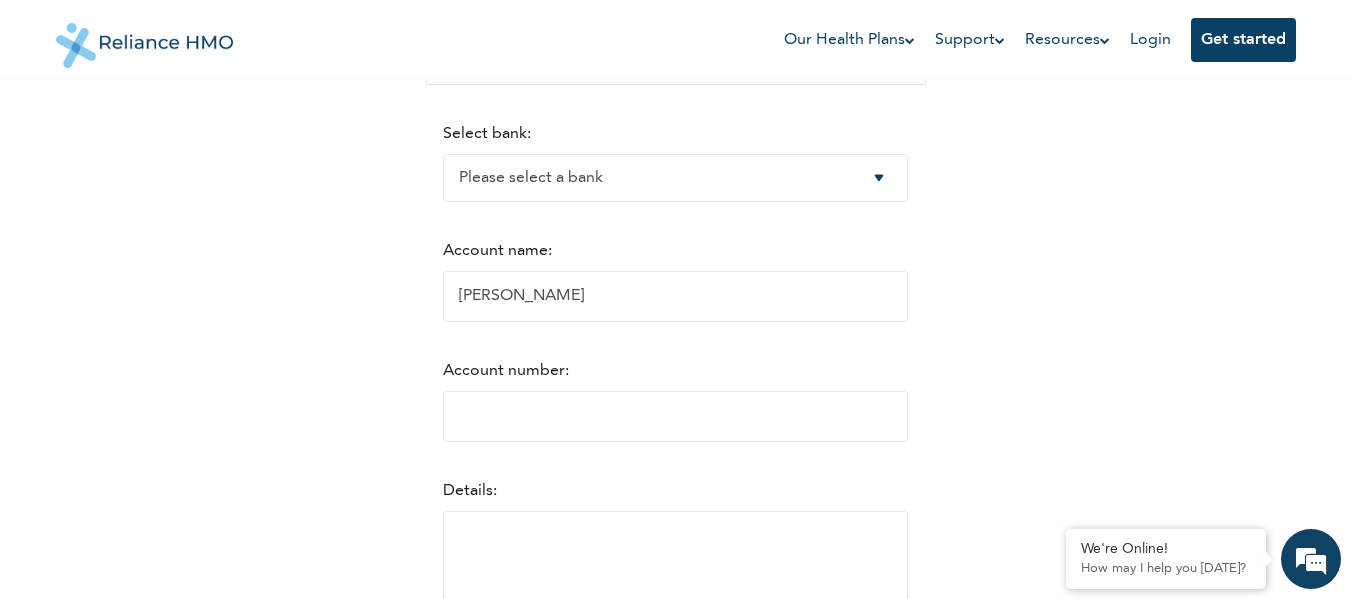 scroll, scrollTop: 359, scrollLeft: 0, axis: vertical 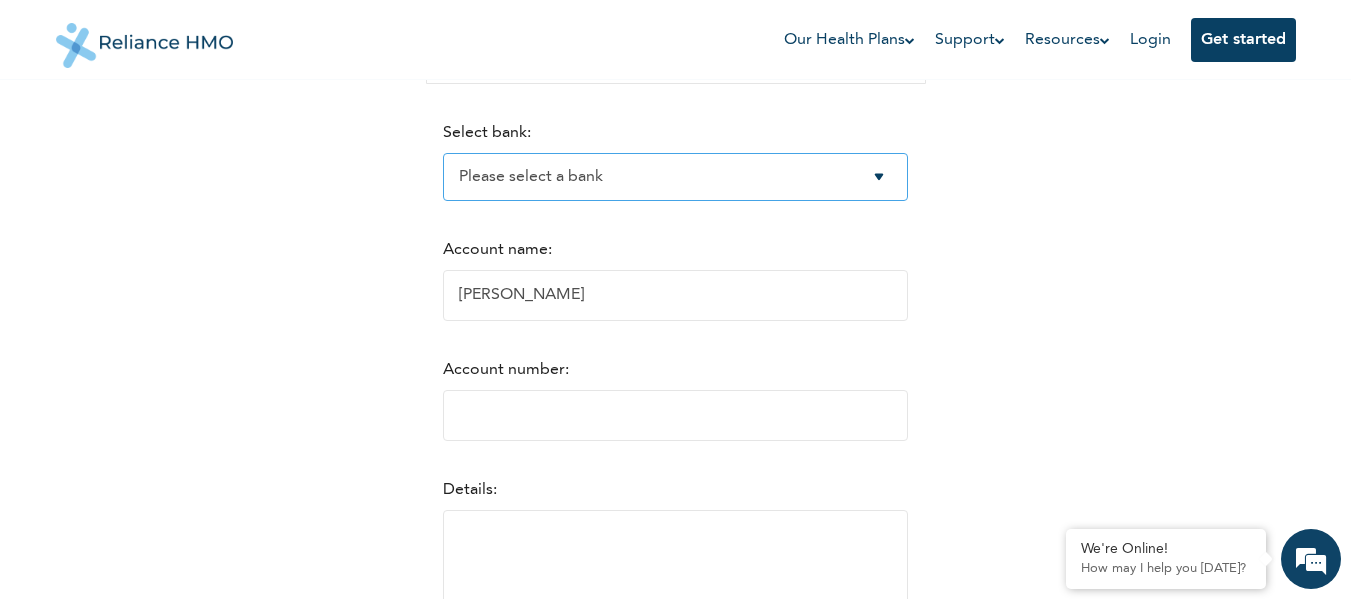 click on "Please select a bank Access Bank Plc. Citibank Nigeria Limited Access Bank (Diamond) Ecobank Nigeria Plc. Enterprise Bank Fidelity Bank Plc. First Bank of Nigeria Plc. First City Monument Bank Plc. Guaranty Trust Bank Plc. Heritage Banking Company Ltd. Jaiz Bank Plc. Keystone Bank MainStreet Bank Skye Bank Plc. Stanbic IBTC Bank Ltd. Standard Chartered Bank Nigeria Ltd. Sterling Bank Plc. Union Bank of Nigeria Plc. United Bank For Africa Plc. Unity  Bank Plc. Wema Bank Plc. Zenith Bank Plc. Providus Bank Titan Bank Suntrust Bank Globus Bank" at bounding box center (675, 177) 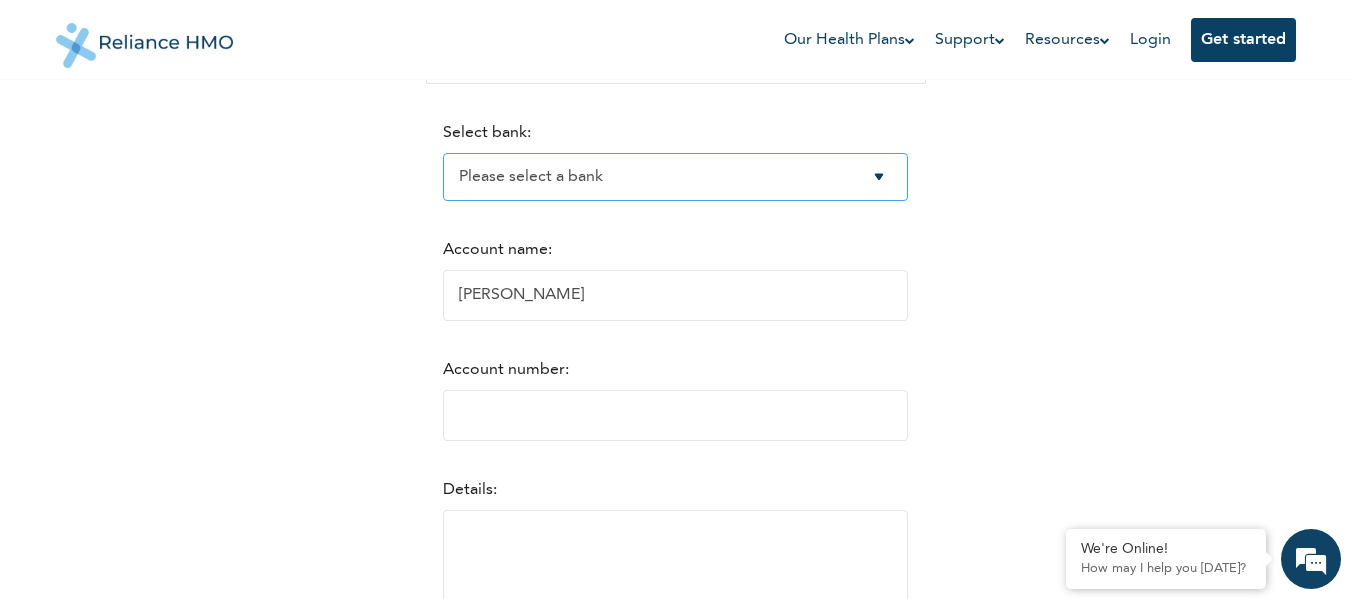 select on "21" 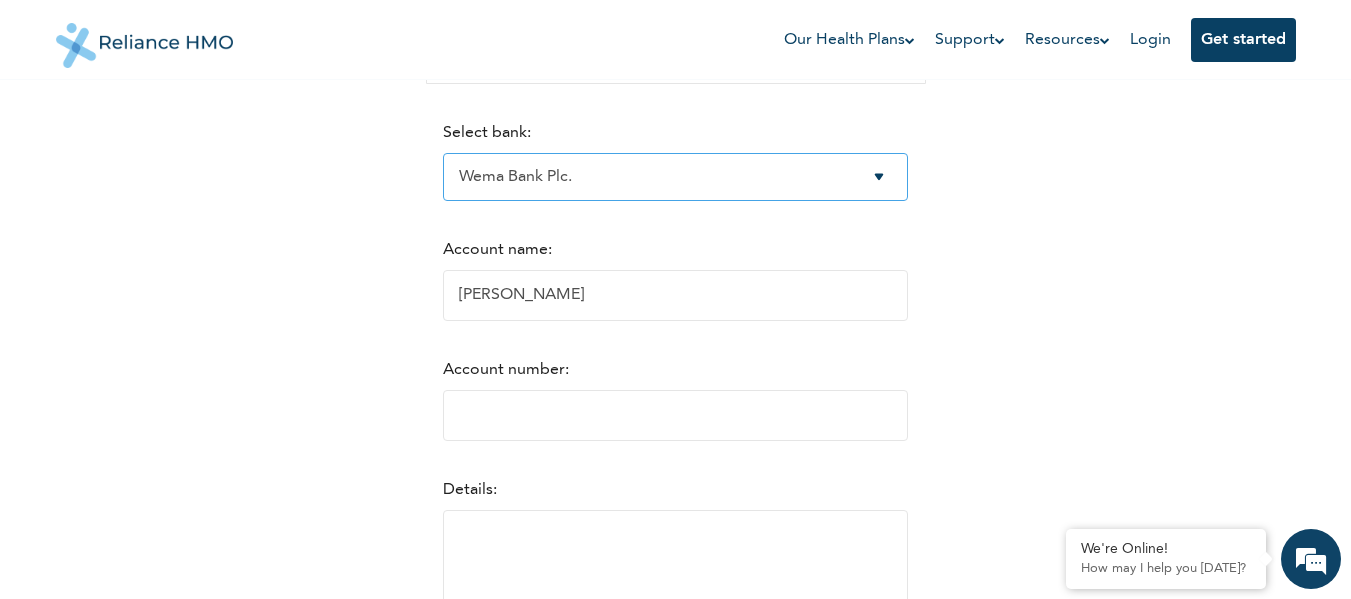 click on "Please select a bank Access Bank Plc. Citibank Nigeria Limited Access Bank (Diamond) Ecobank Nigeria Plc. Enterprise Bank Fidelity Bank Plc. First Bank of Nigeria Plc. First City Monument Bank Plc. Guaranty Trust Bank Plc. Heritage Banking Company Ltd. Jaiz Bank Plc. Keystone Bank MainStreet Bank Skye Bank Plc. Stanbic IBTC Bank Ltd. Standard Chartered Bank Nigeria Ltd. Sterling Bank Plc. Union Bank of Nigeria Plc. United Bank For Africa Plc. Unity  Bank Plc. Wema Bank Plc. Zenith Bank Plc. Providus Bank Titan Bank Suntrust Bank Globus Bank" at bounding box center (675, 177) 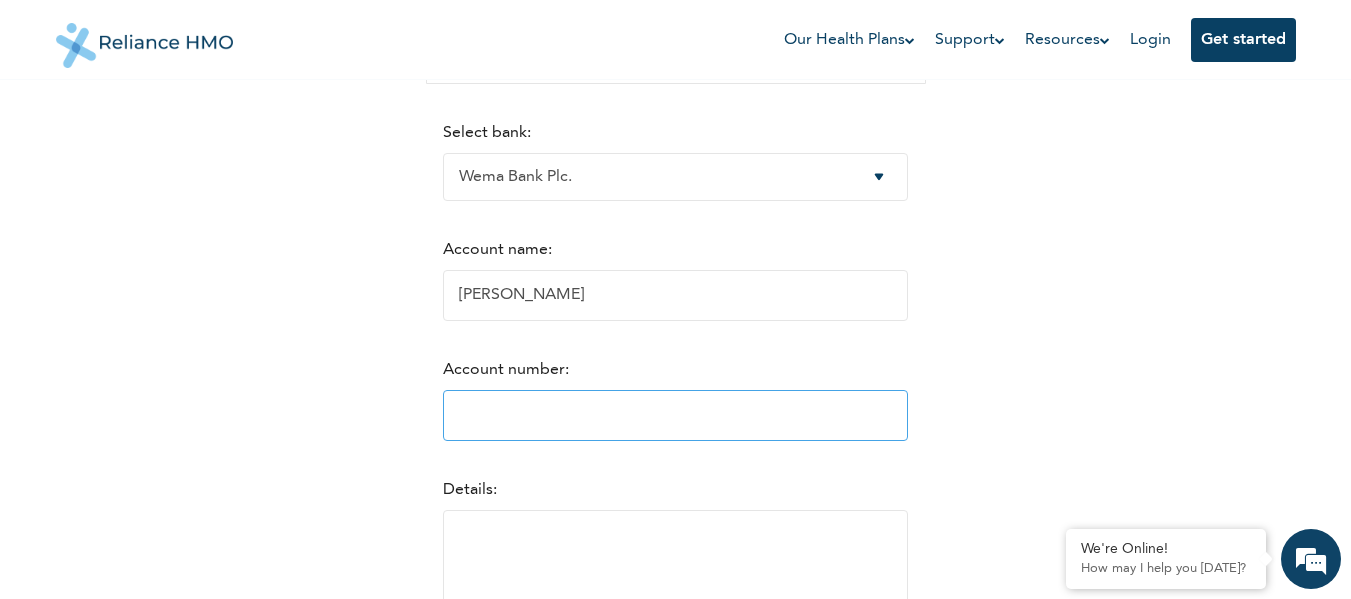 scroll, scrollTop: 0, scrollLeft: 0, axis: both 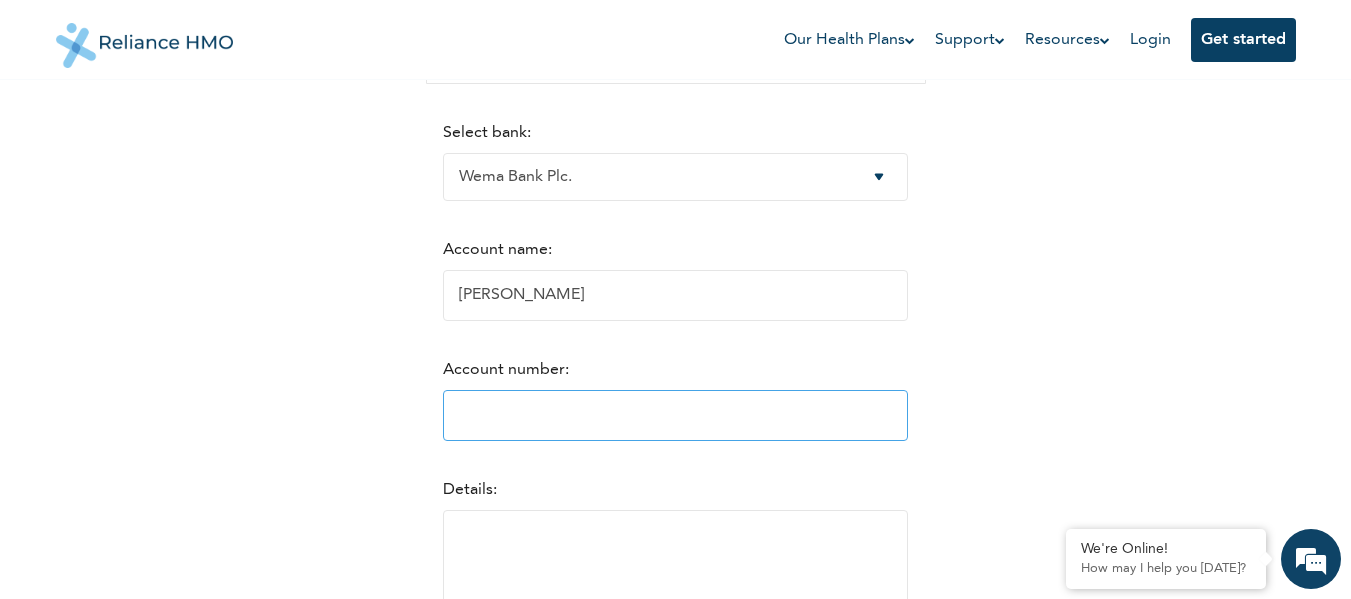 click on "Account number:" at bounding box center [675, 415] 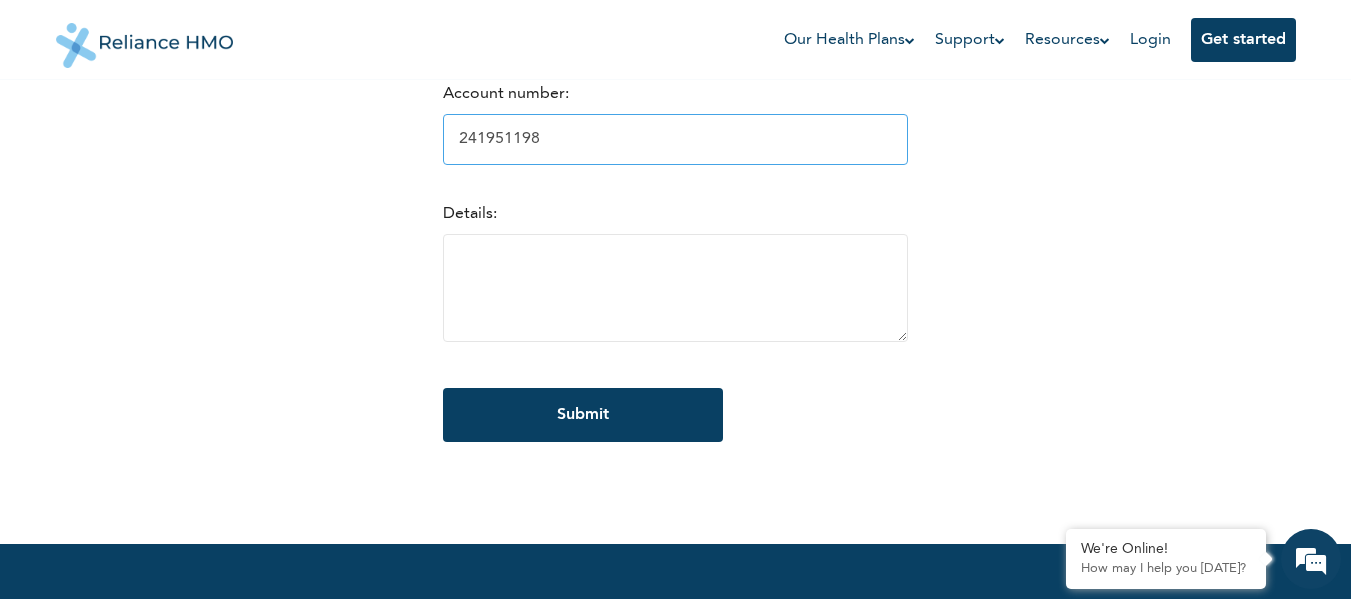 scroll, scrollTop: 638, scrollLeft: 0, axis: vertical 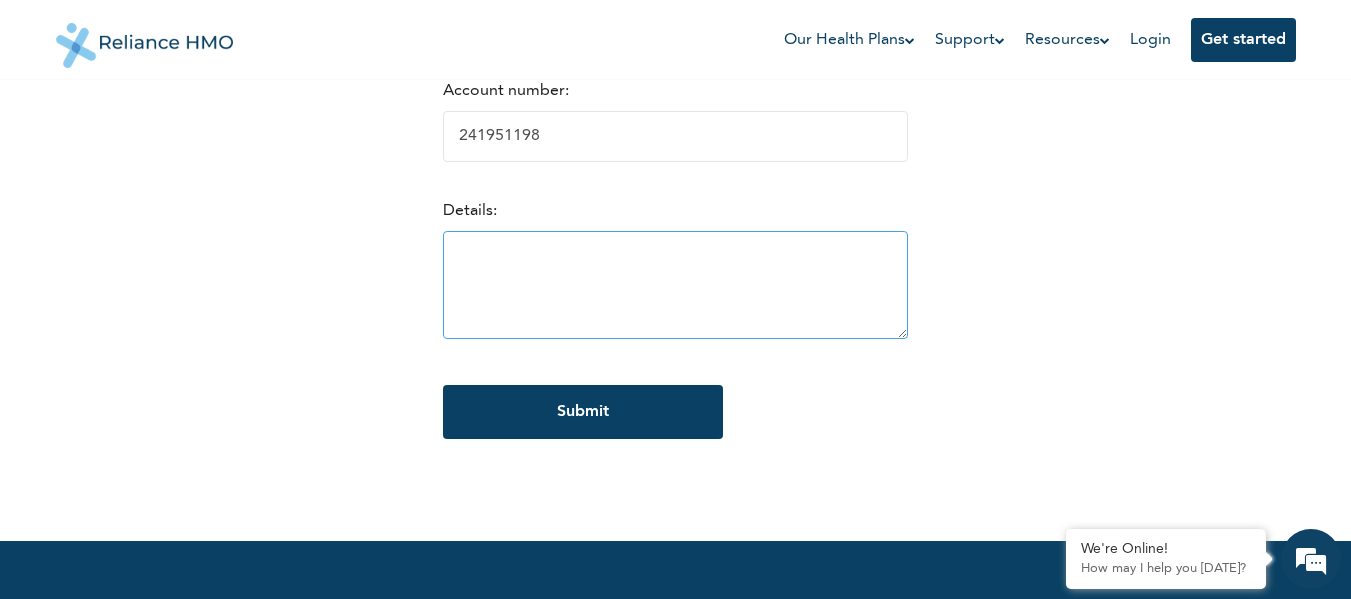 type on "241951198" 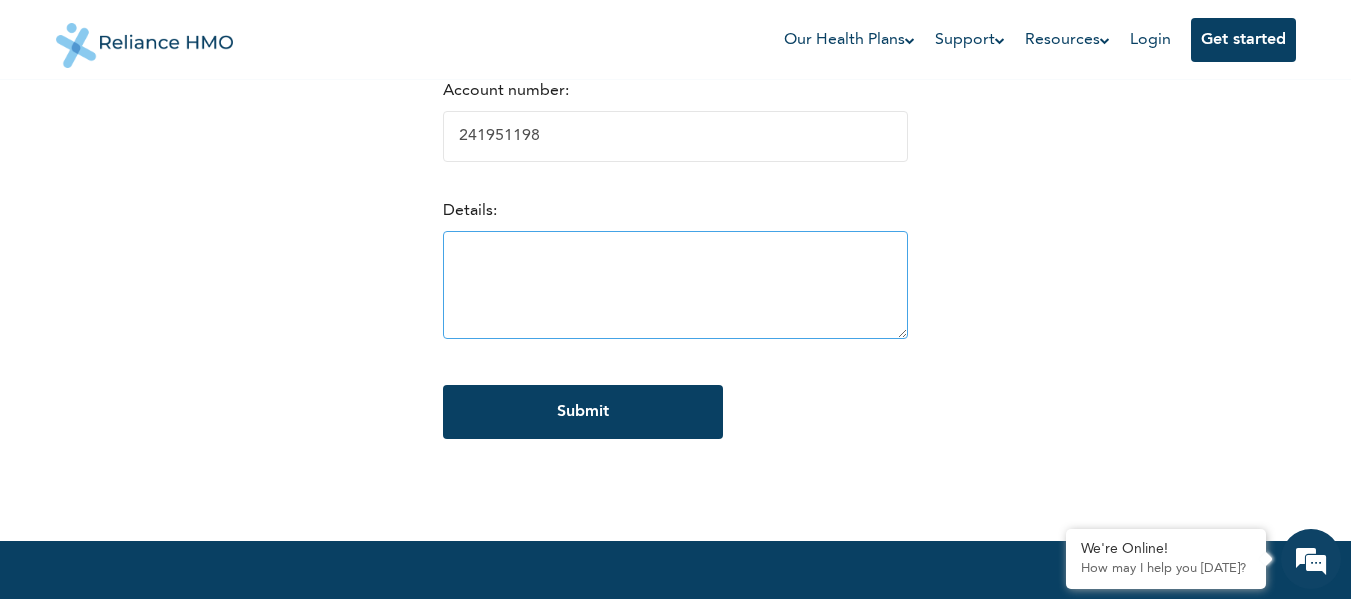 click at bounding box center (675, 285) 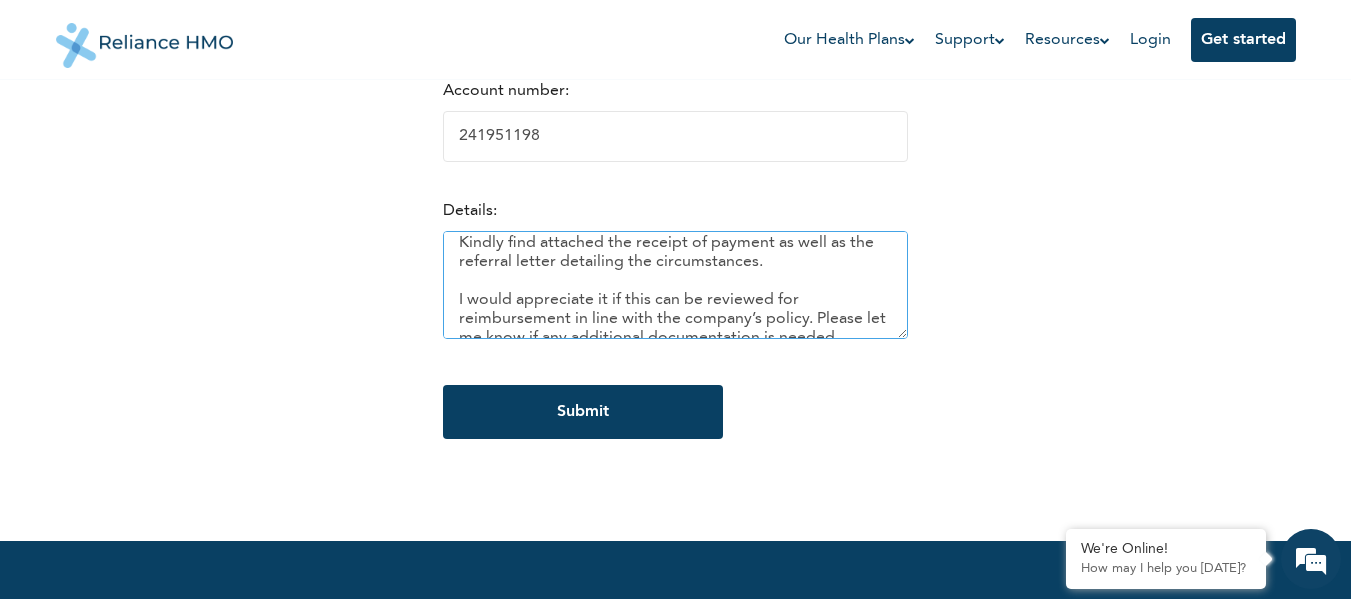 scroll, scrollTop: 304, scrollLeft: 0, axis: vertical 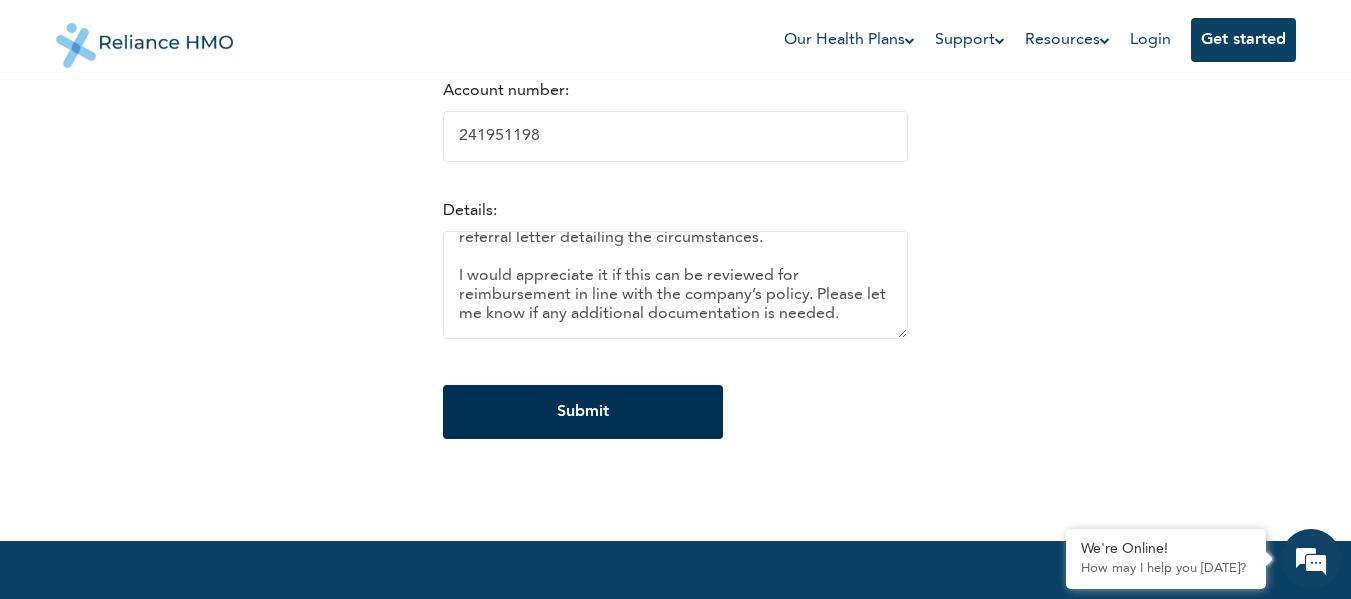 type on "In May, I needed to undergo a Brain MRI with Contrast, which was prescribed and coded for by my hospital, Reddington. However, due to equipment limitations — specifically, the MRI machine available was not suitable for my body size — I was unable to proceed with the scan at their facility.
After exploring several other options, I was referred to a facility outside Lagos that could accommodate the required scan. Unfortunately, this facility was not listed among the approved HMO providers, and I had to make an out-of-pocket payment of ₦113,000 to complete the procedure.
Kindly find attached the receipt of payment as well as the referral letter detailing the circumstances.
I would appreciate it if this can be reviewed for reimbursement in line with the company’s policy. Please let me know if any additional documentation is needed." 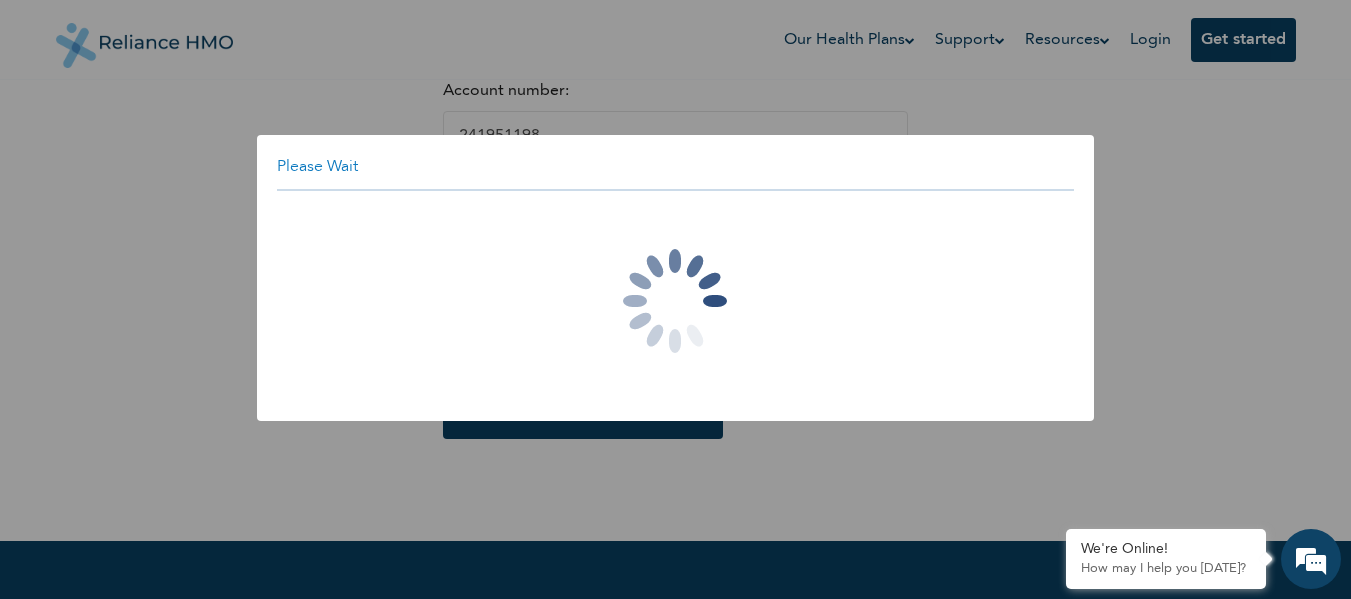 click at bounding box center (675, 301) 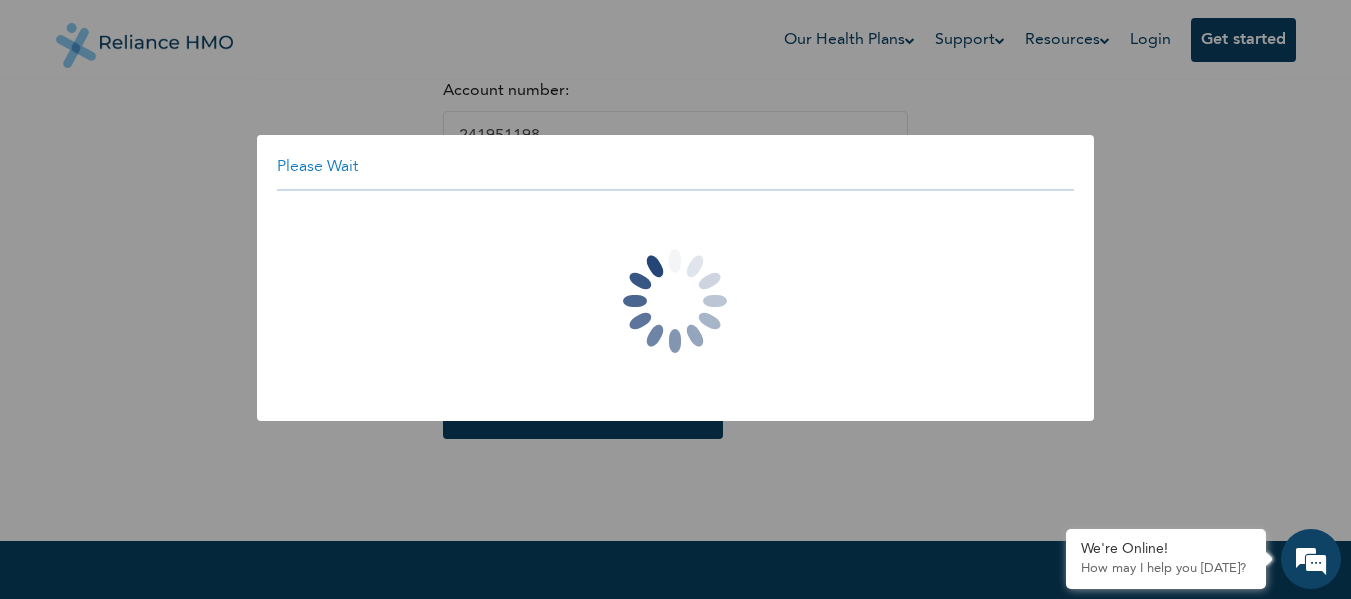 click on "Please Wait" at bounding box center (675, 299) 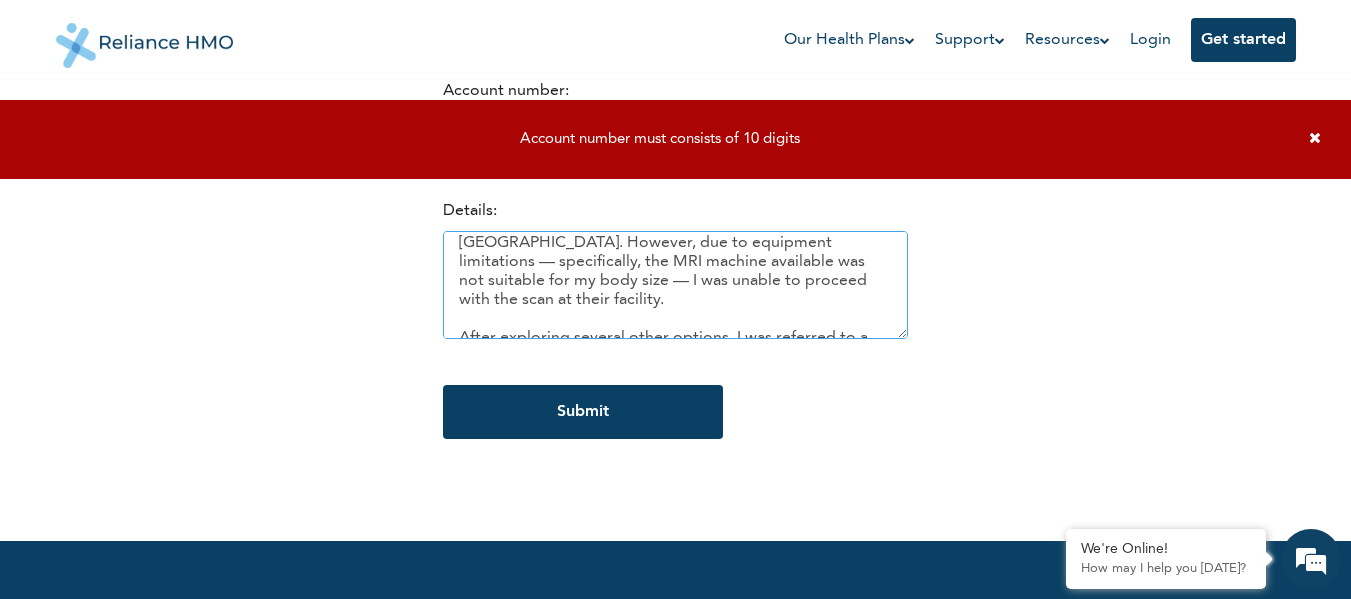 scroll, scrollTop: 0, scrollLeft: 0, axis: both 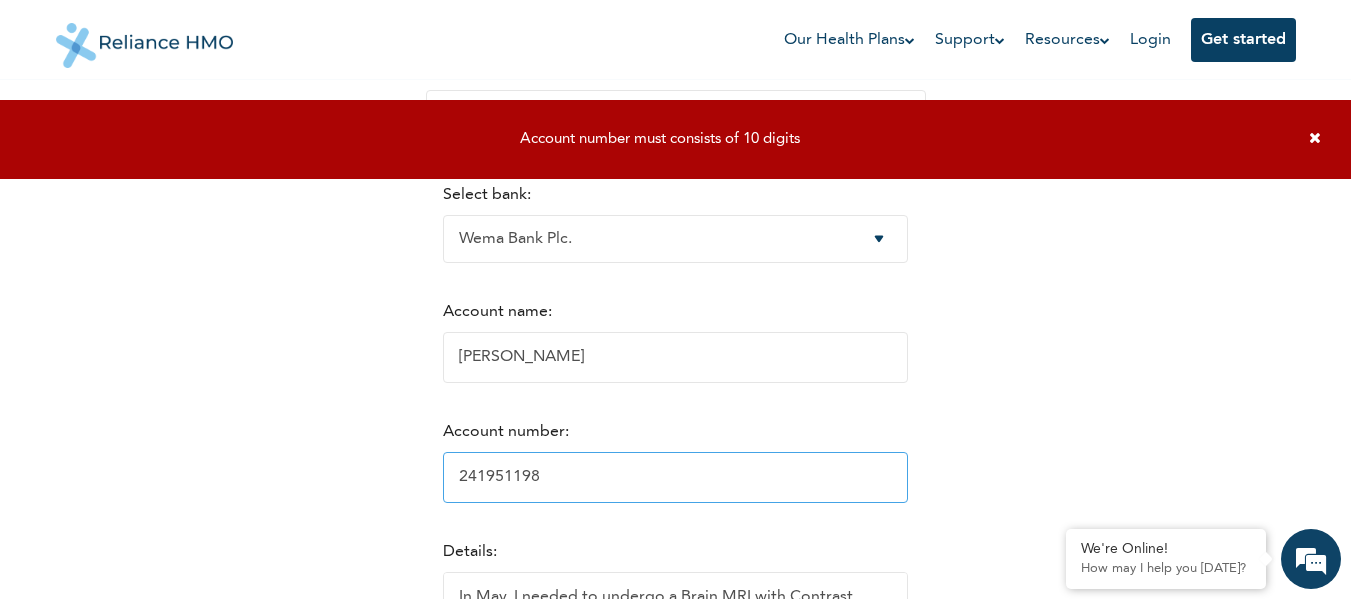 click on "241951198" at bounding box center [675, 477] 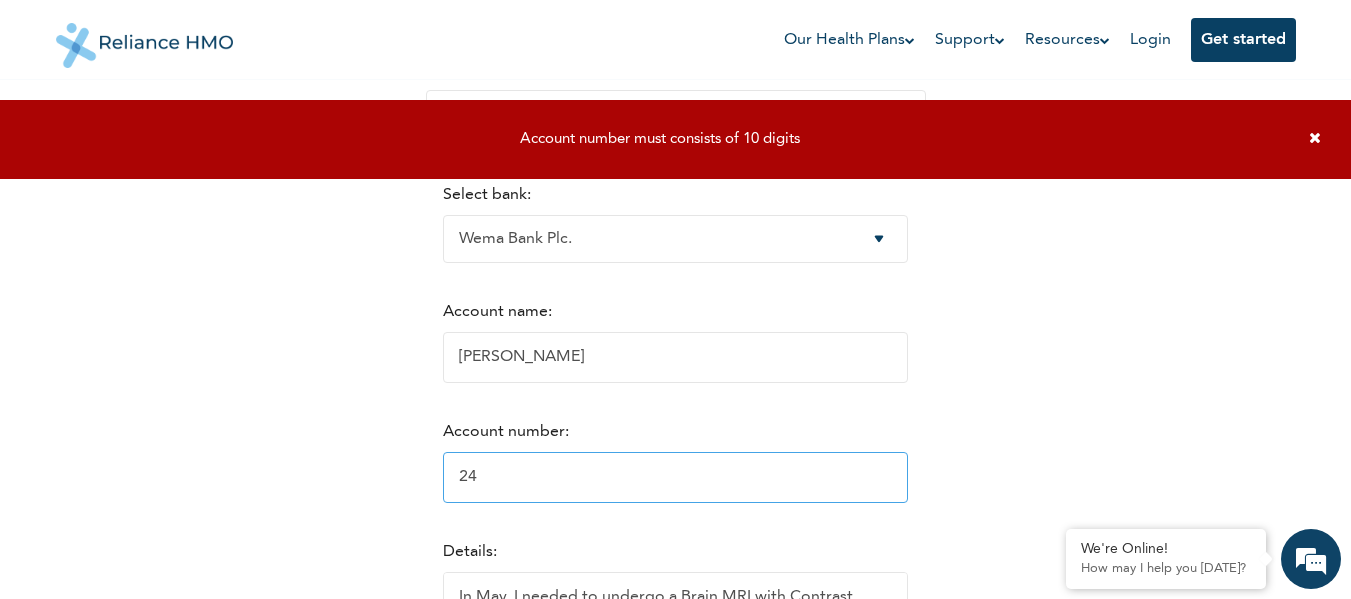 type on "2" 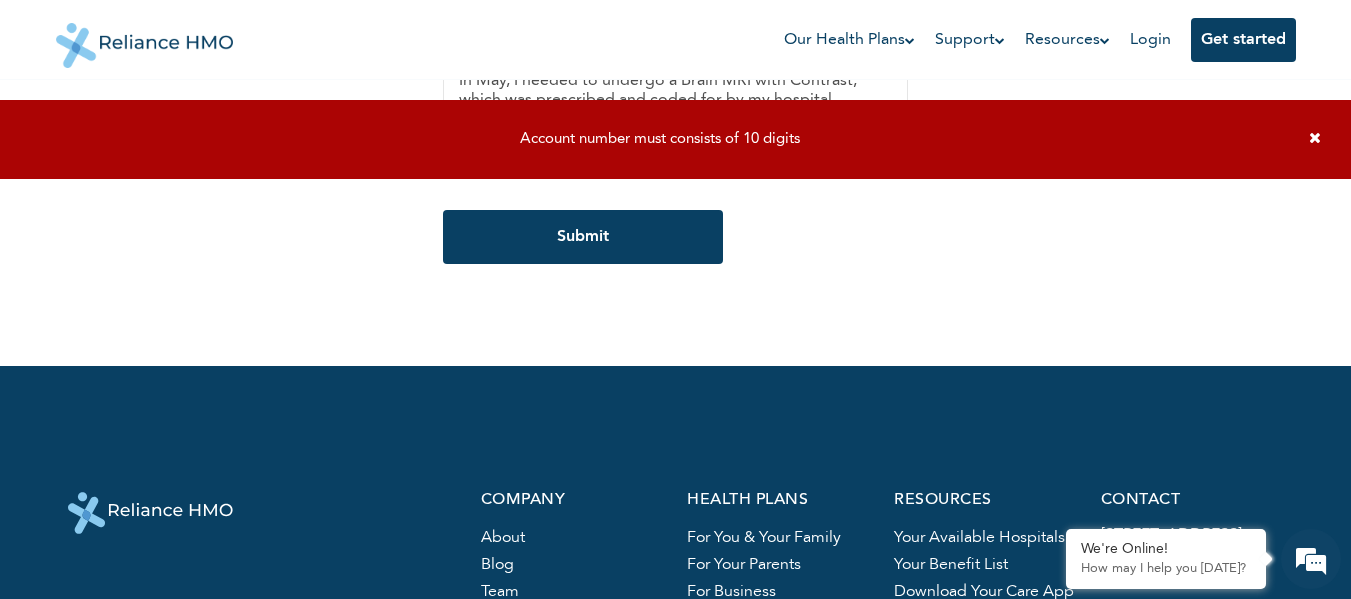 scroll, scrollTop: 814, scrollLeft: 0, axis: vertical 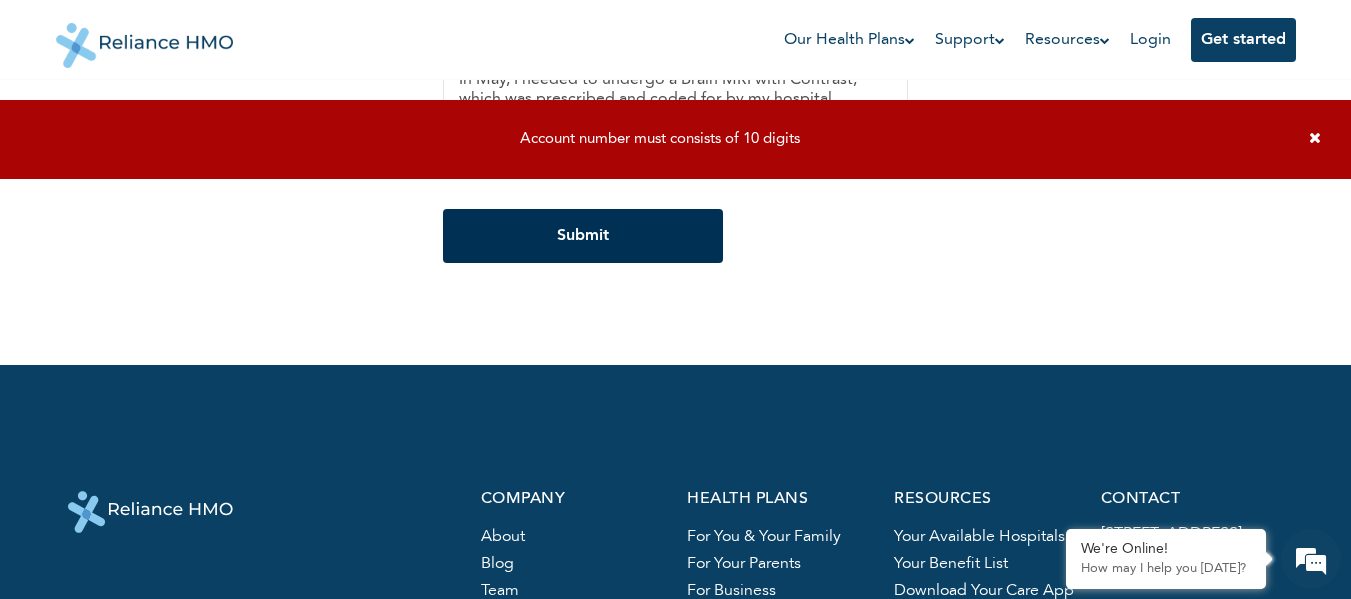 click on "Submit" at bounding box center [583, 236] 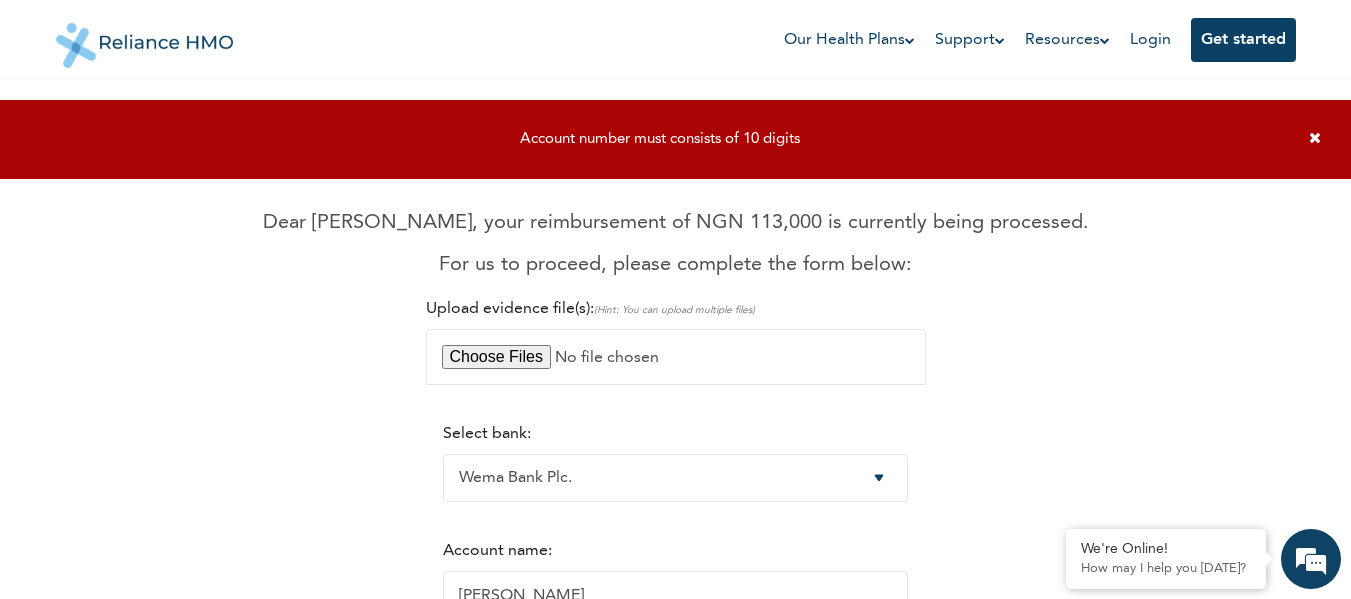 scroll, scrollTop: 0, scrollLeft: 0, axis: both 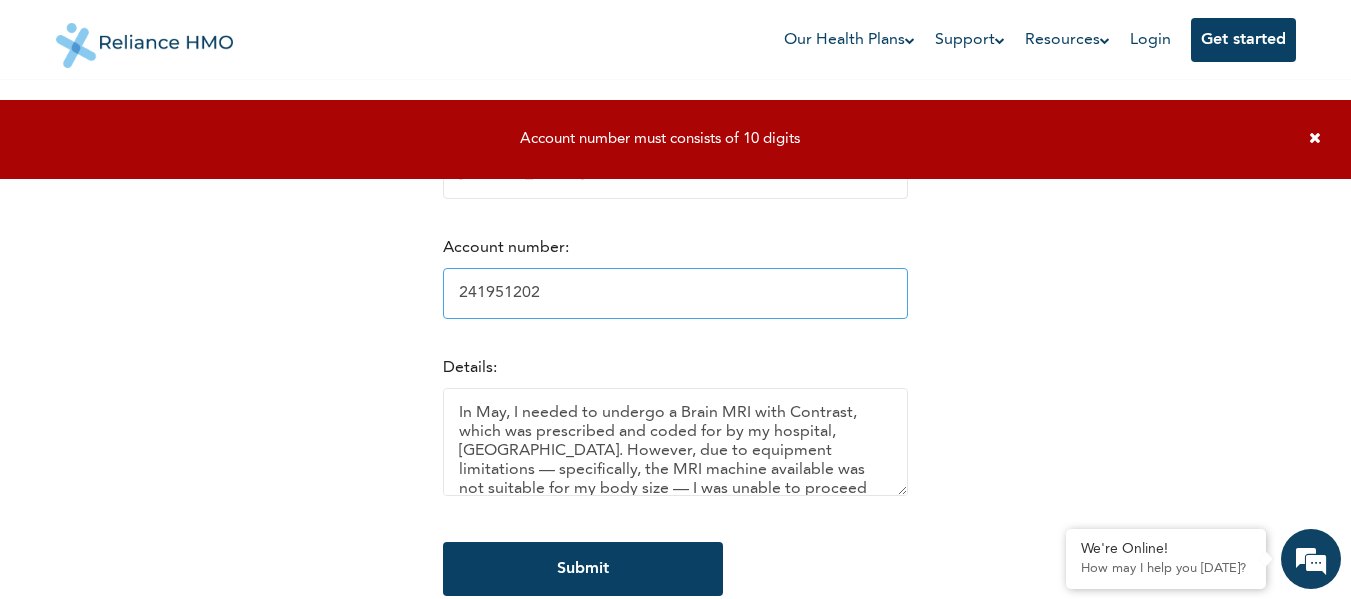 click on "241951202" at bounding box center [675, 293] 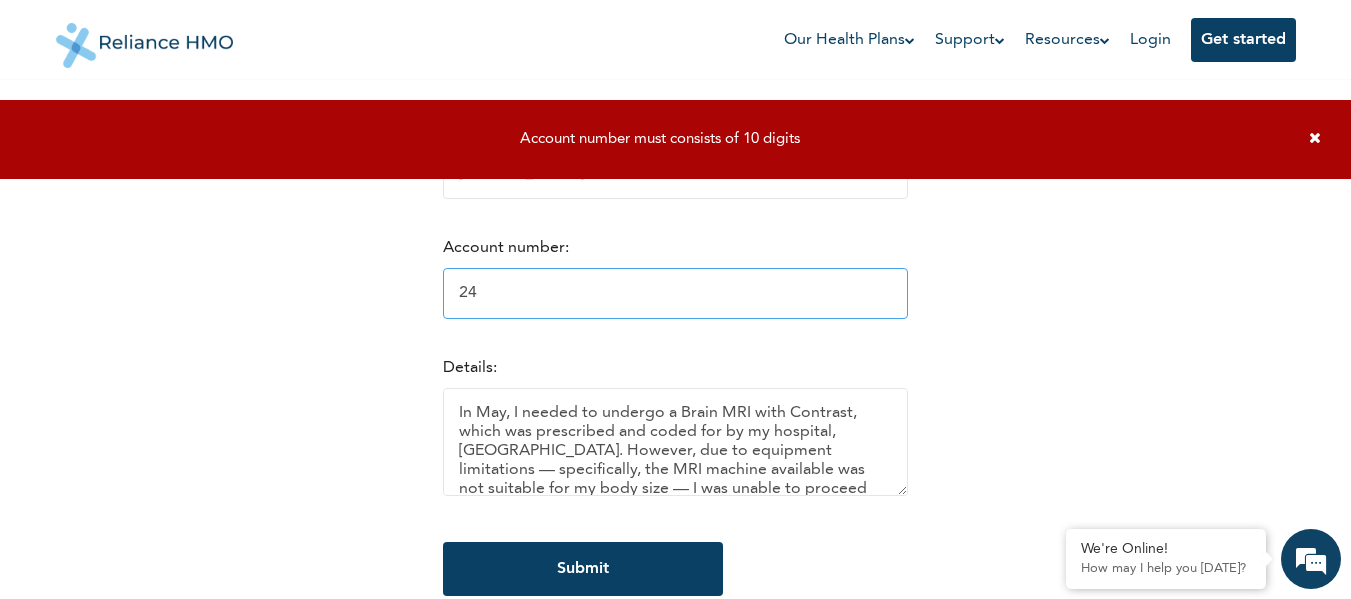 type on "2" 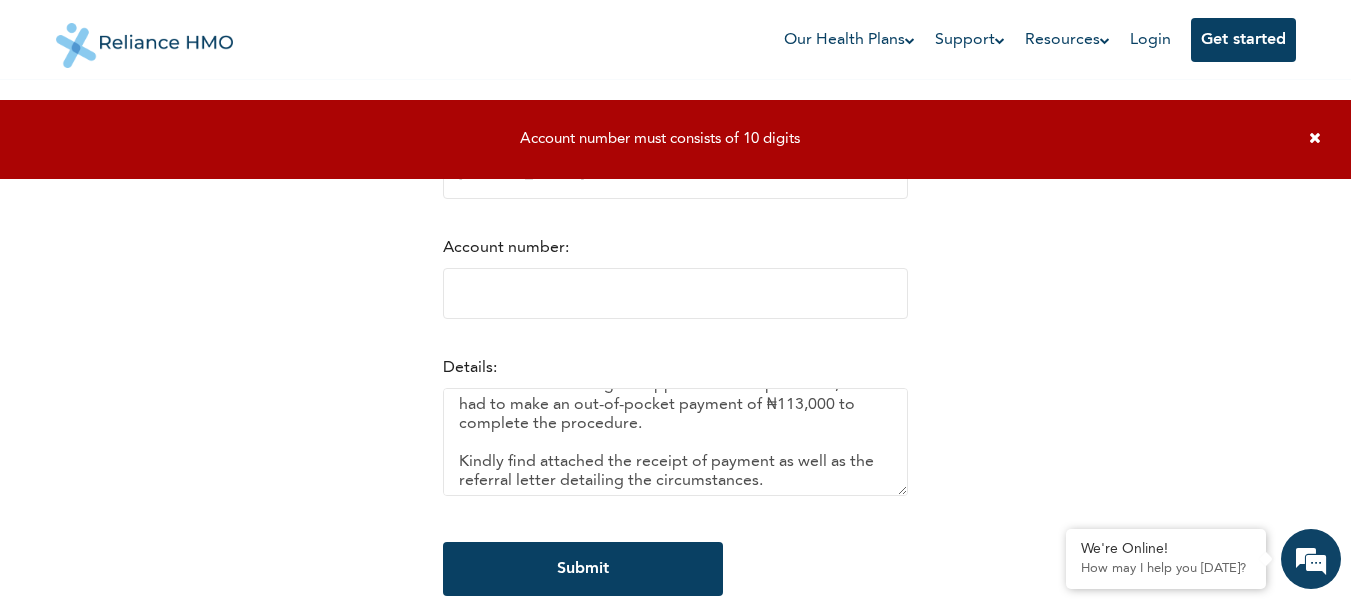 scroll, scrollTop: 225, scrollLeft: 0, axis: vertical 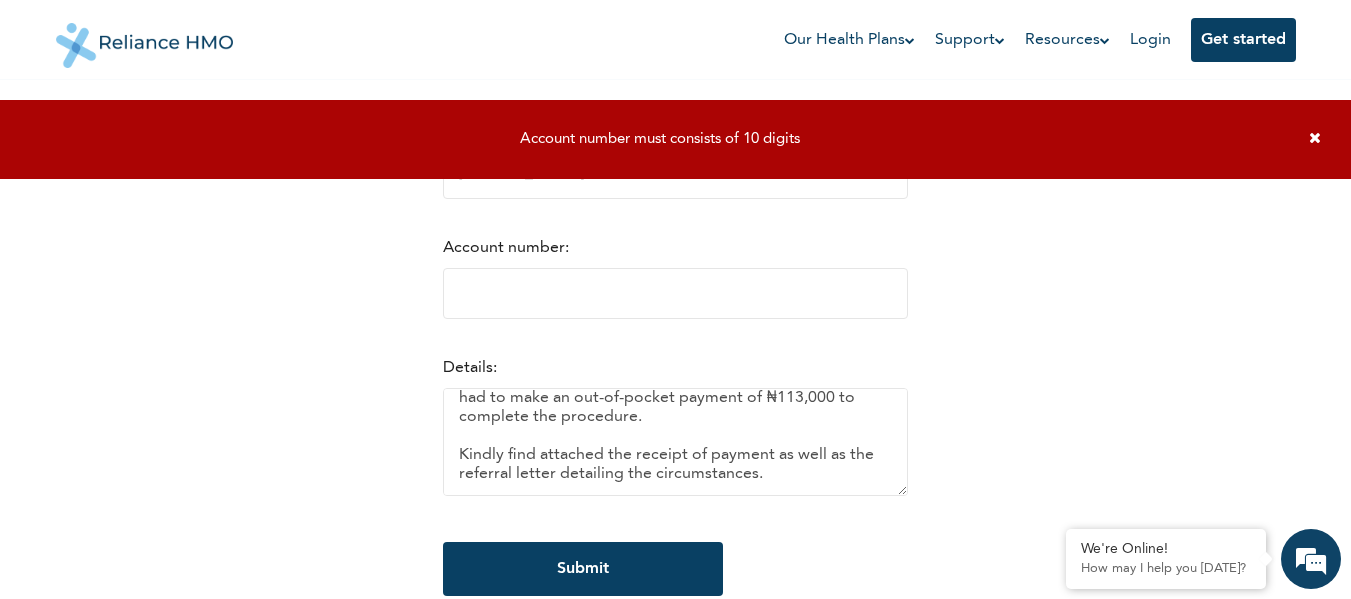click at bounding box center [1315, 139] 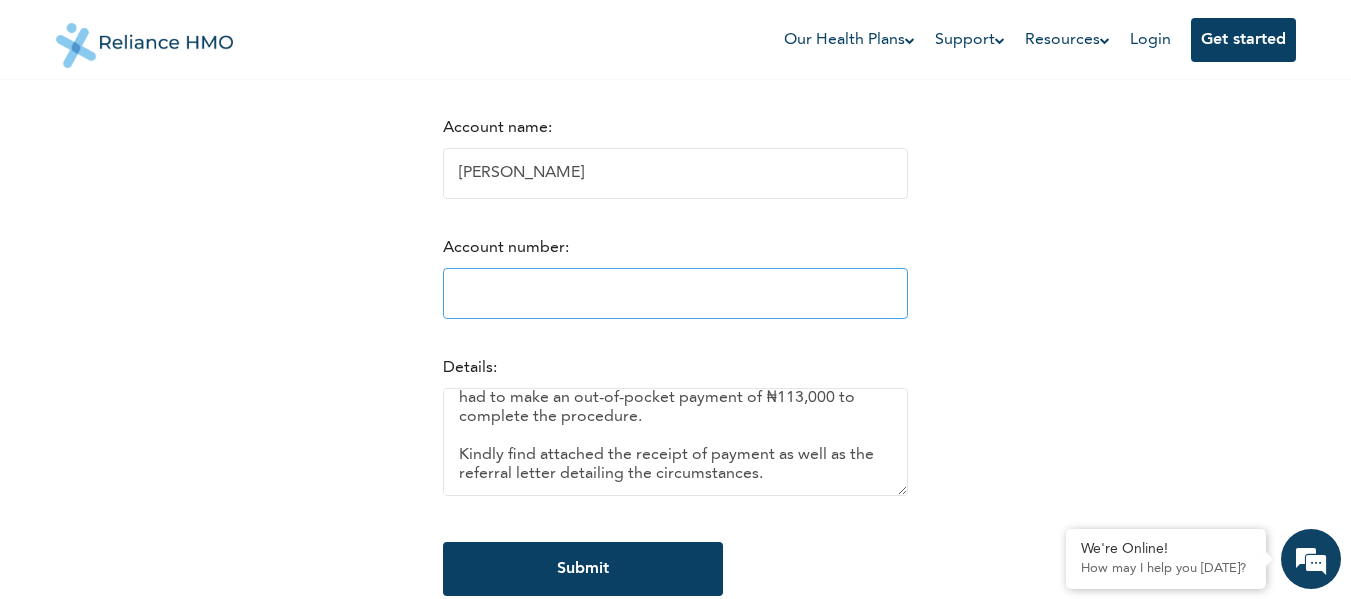 click on "Account number:" at bounding box center [675, 293] 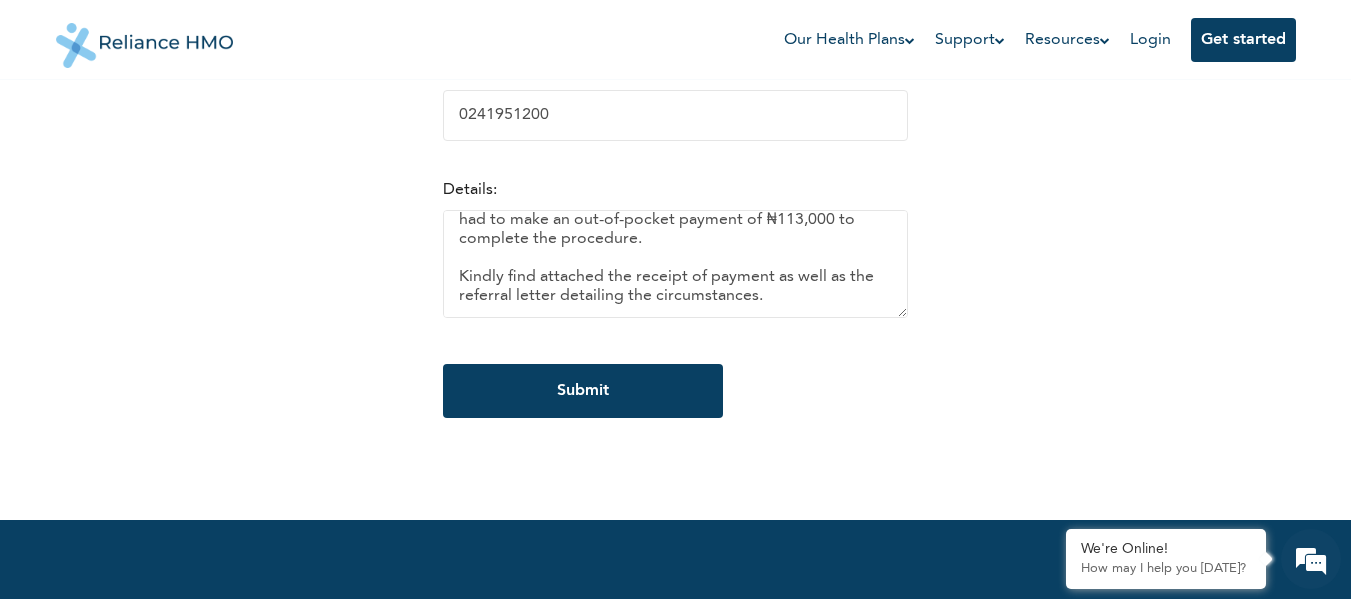 scroll, scrollTop: 765, scrollLeft: 0, axis: vertical 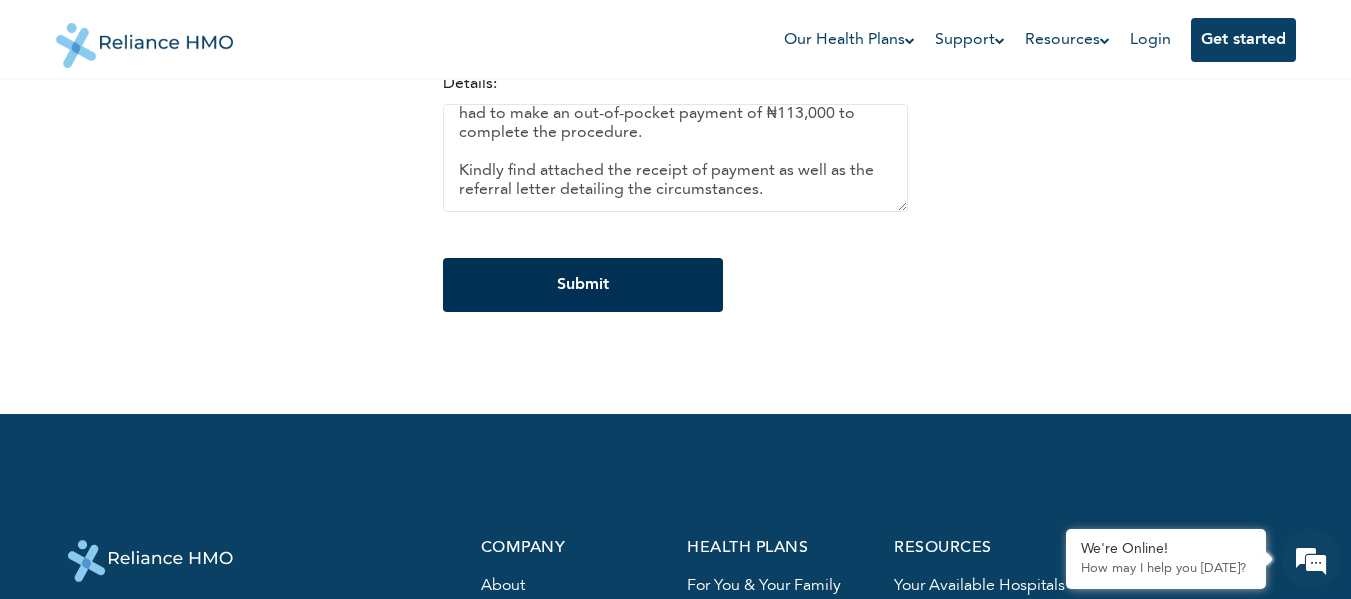 type on "0241951200" 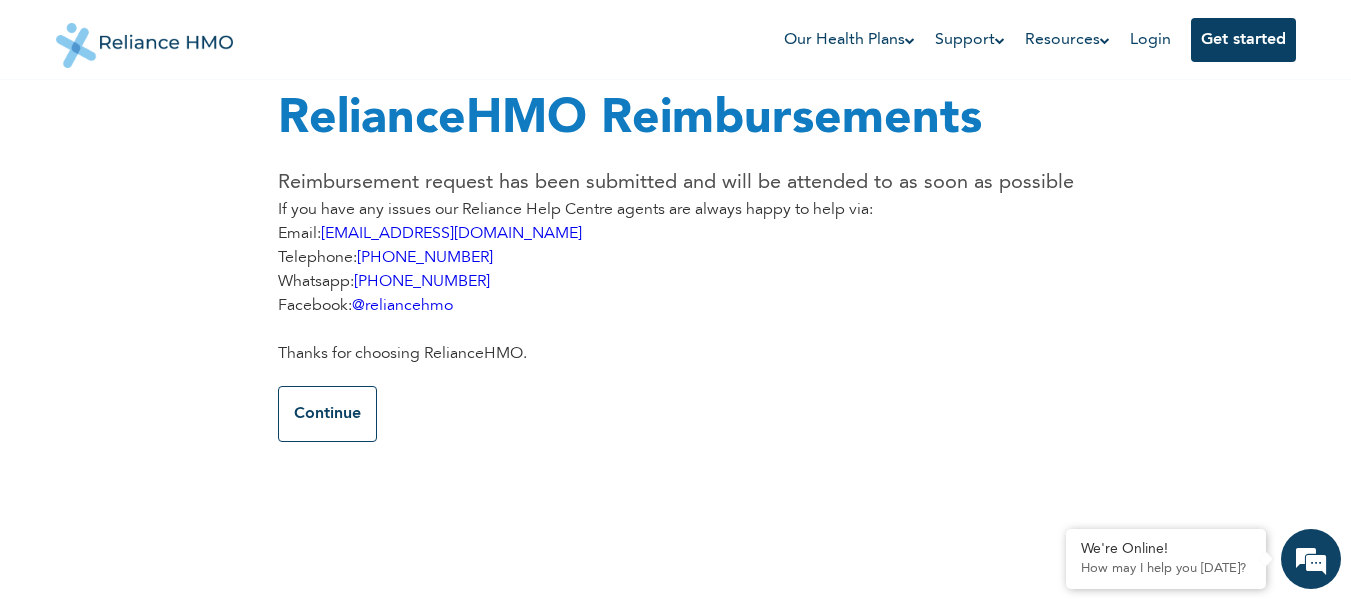 scroll, scrollTop: 0, scrollLeft: 0, axis: both 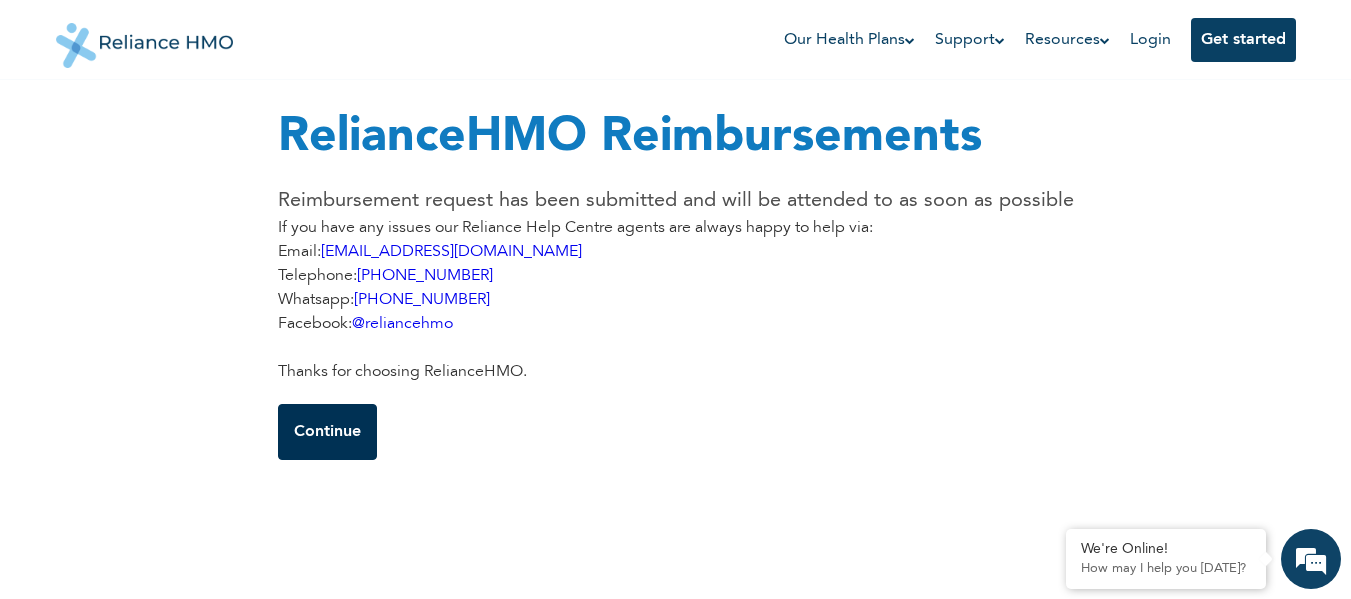 click on "Continue" at bounding box center (327, 432) 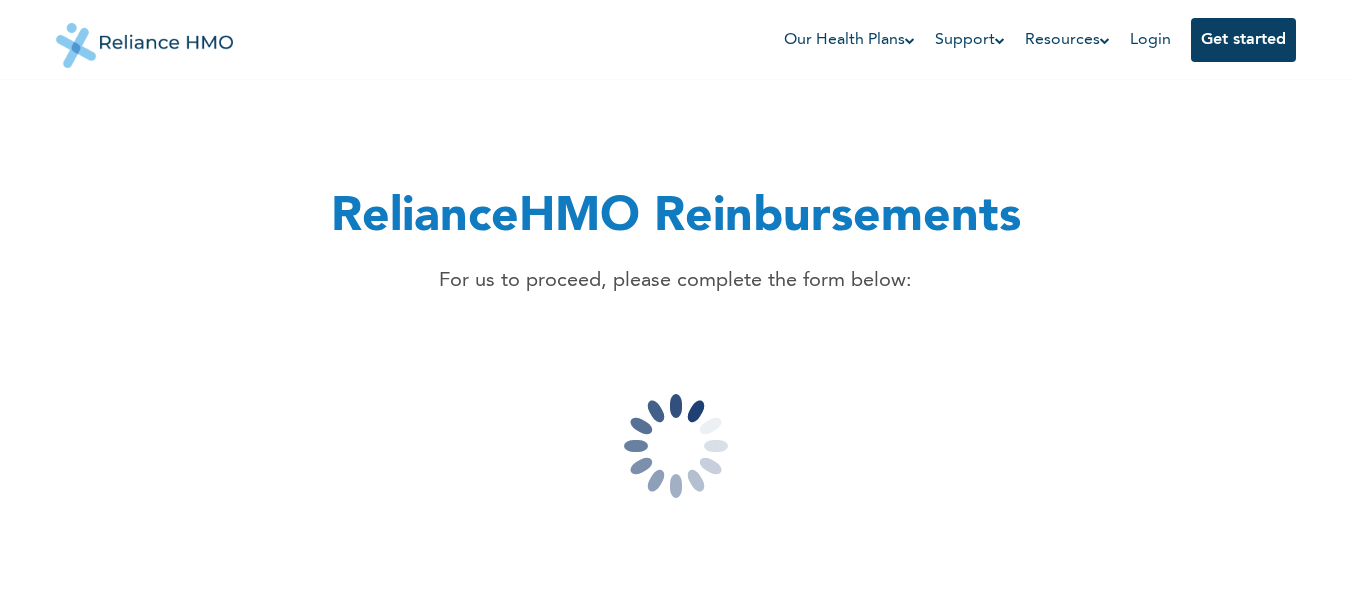 scroll, scrollTop: 0, scrollLeft: 0, axis: both 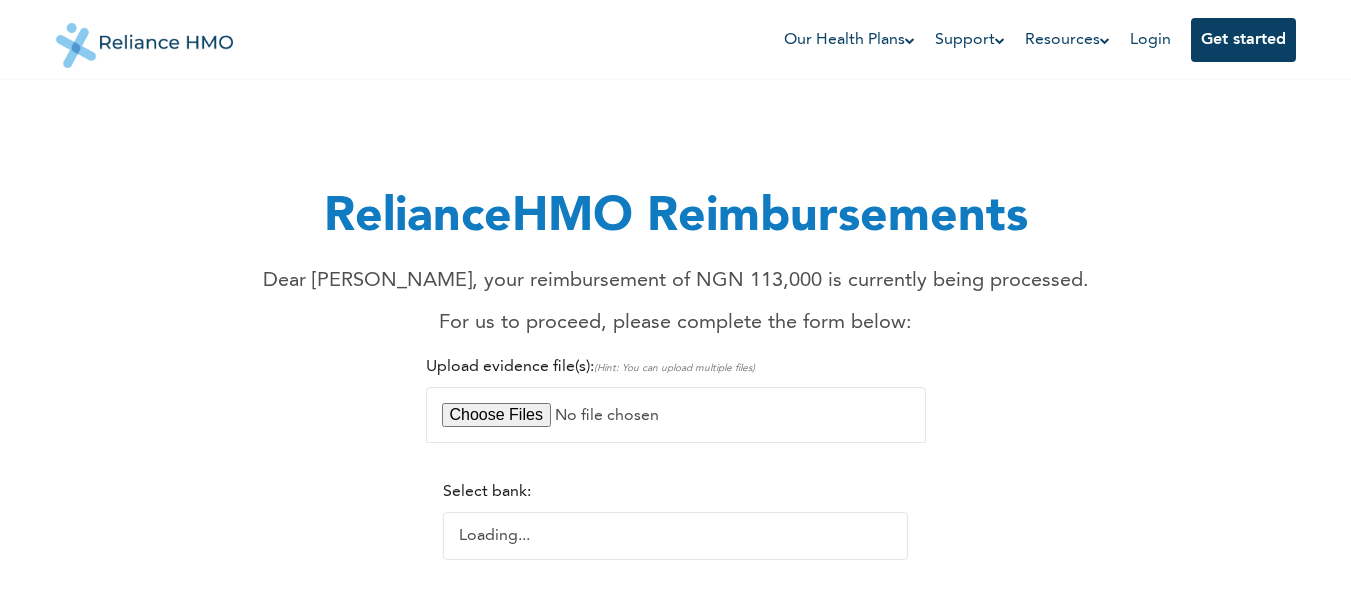 select on "-1" 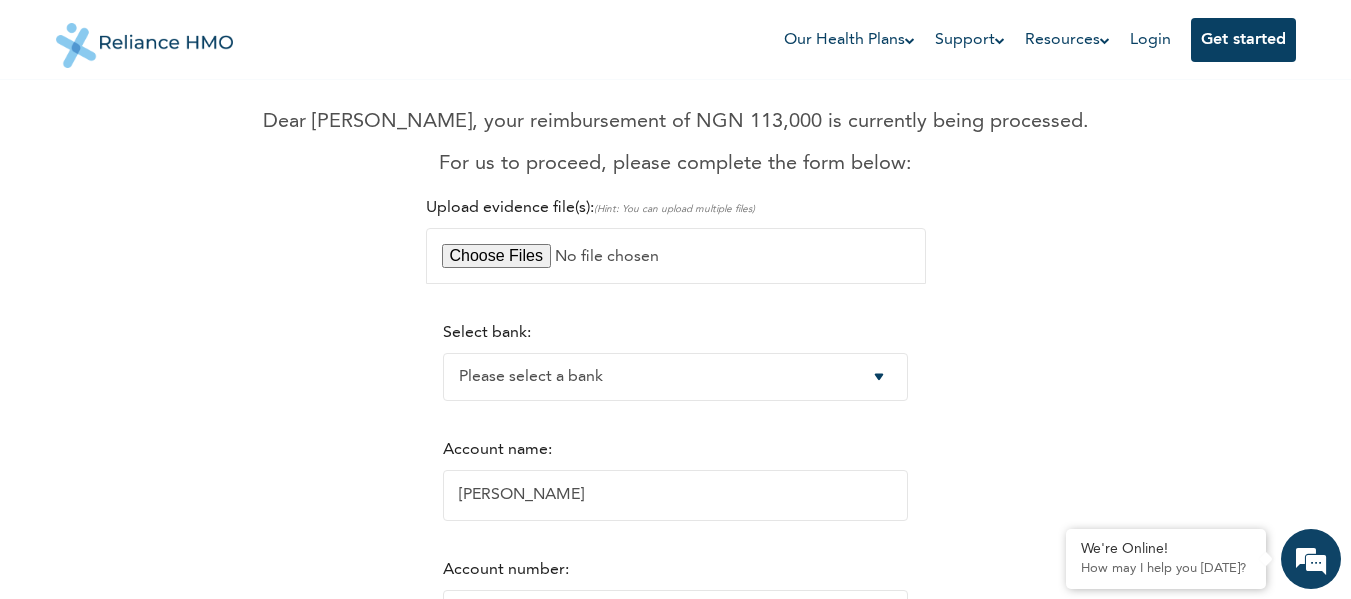 scroll, scrollTop: 0, scrollLeft: 0, axis: both 